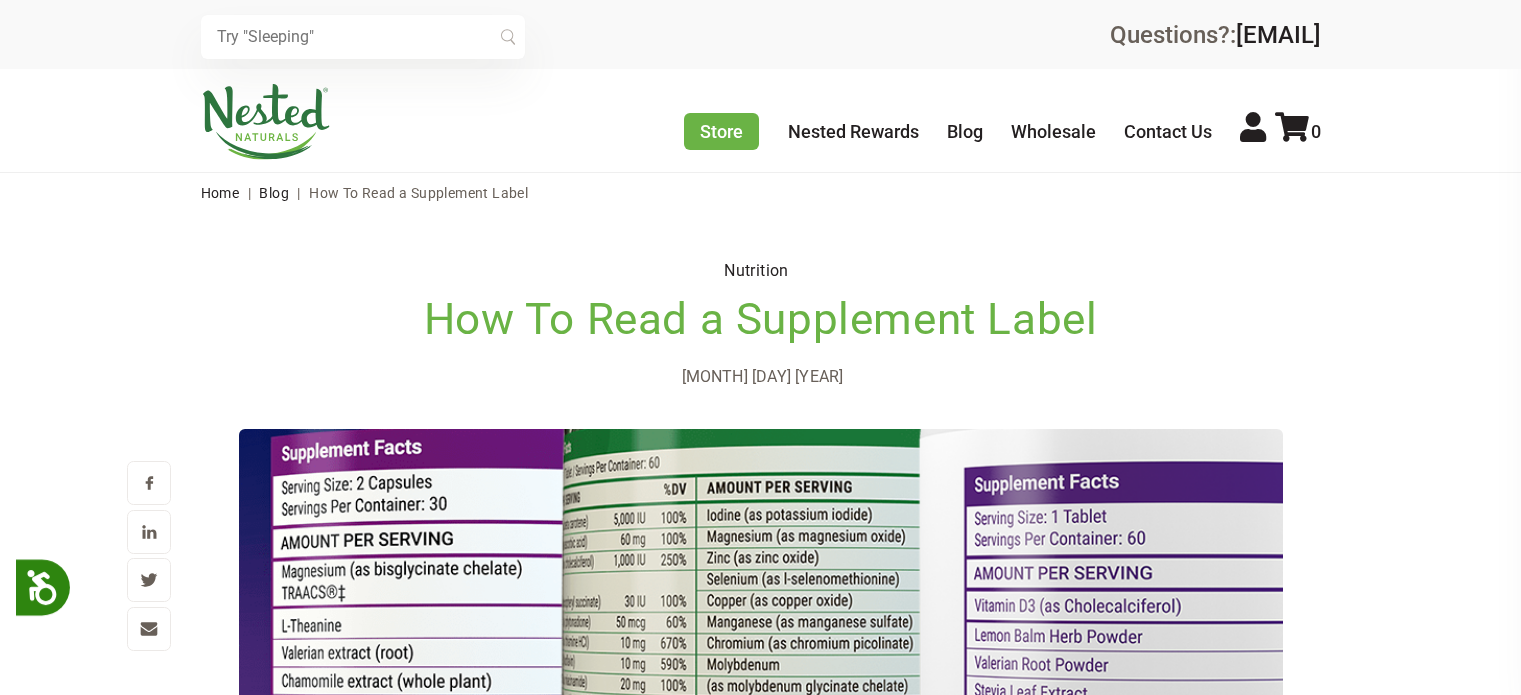 scroll, scrollTop: 0, scrollLeft: 0, axis: both 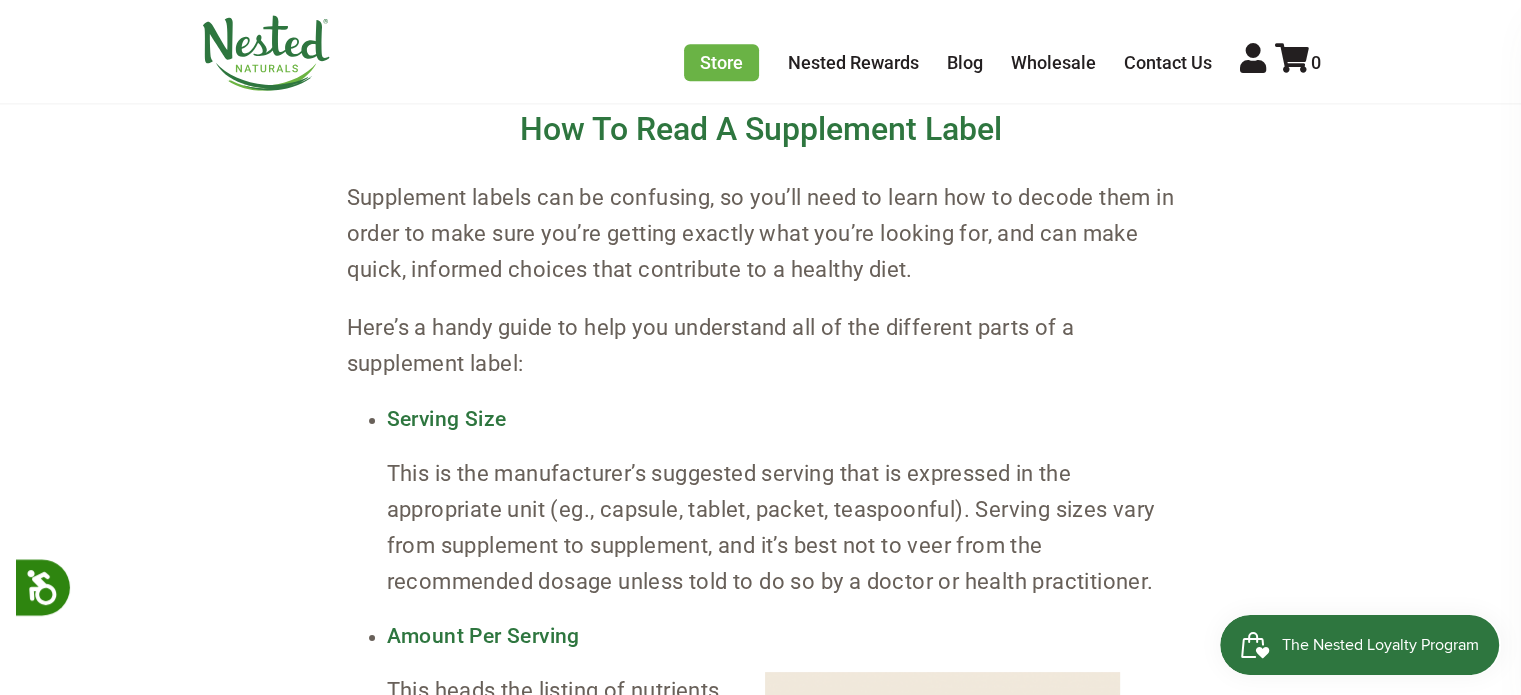 drag, startPoint x: 532, startPoint y: 137, endPoint x: 723, endPoint y: 143, distance: 191.09422 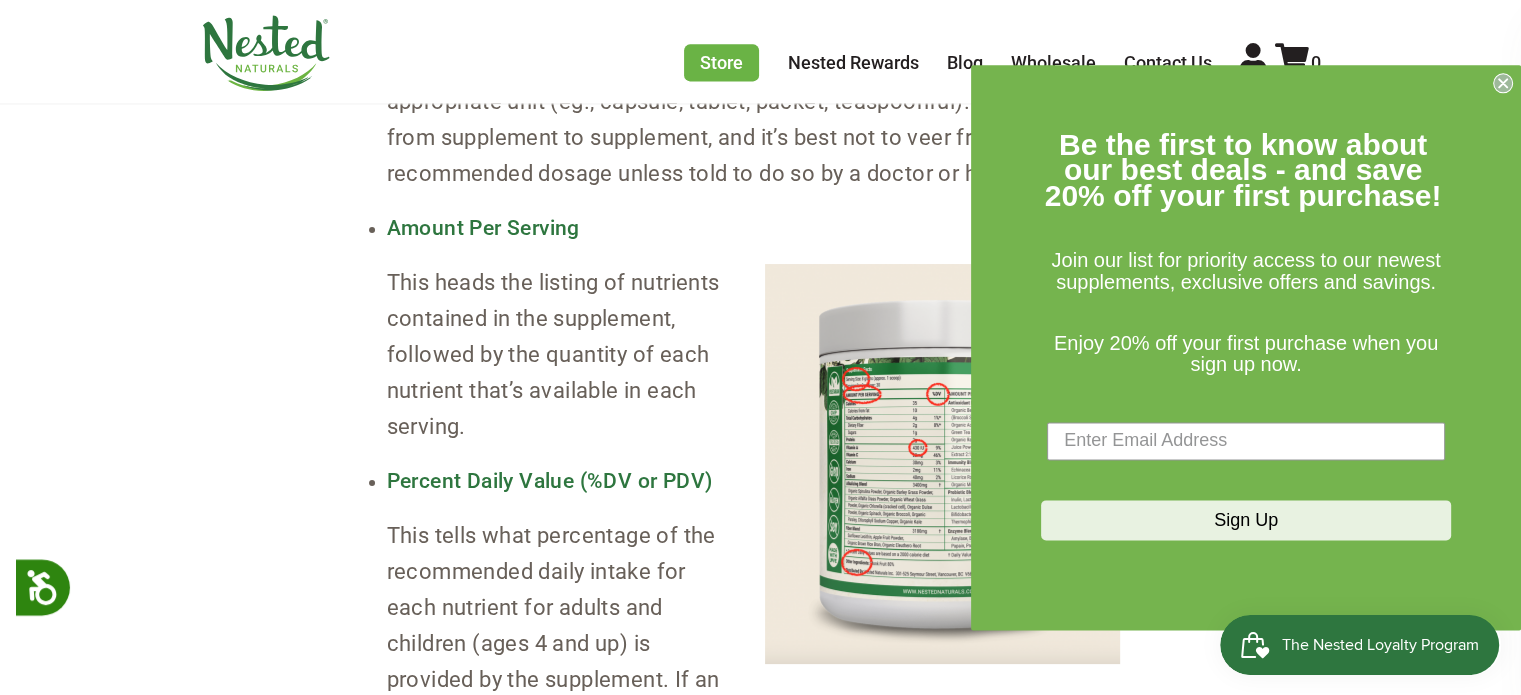 scroll, scrollTop: 2900, scrollLeft: 0, axis: vertical 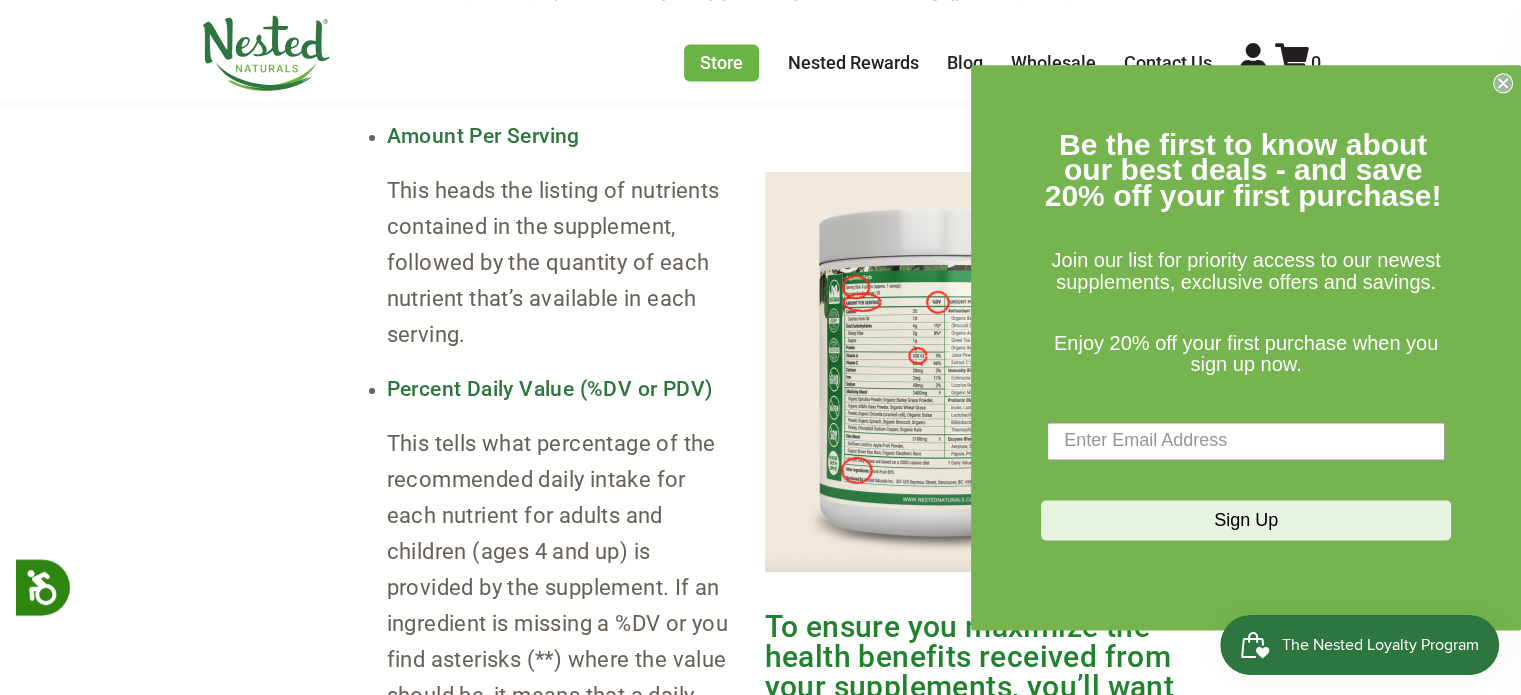 click 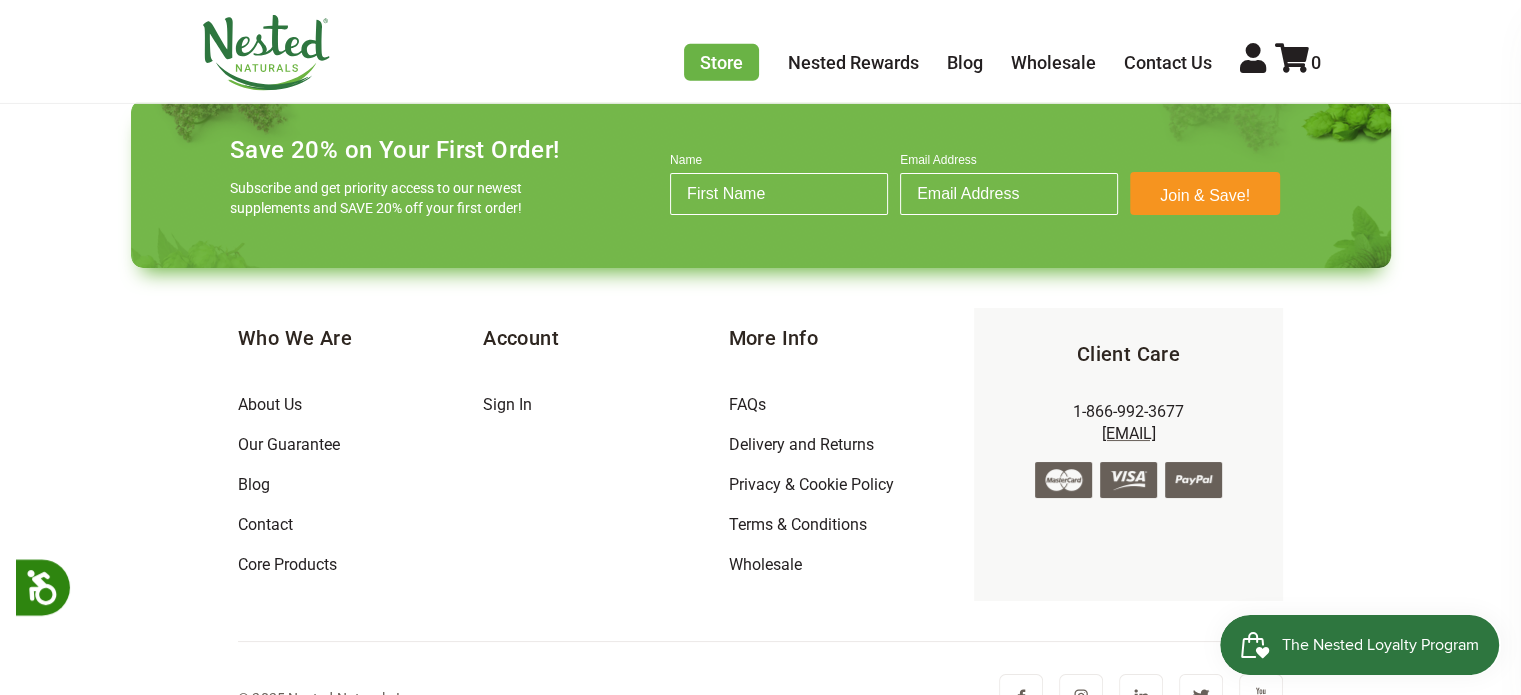 scroll, scrollTop: 6651, scrollLeft: 0, axis: vertical 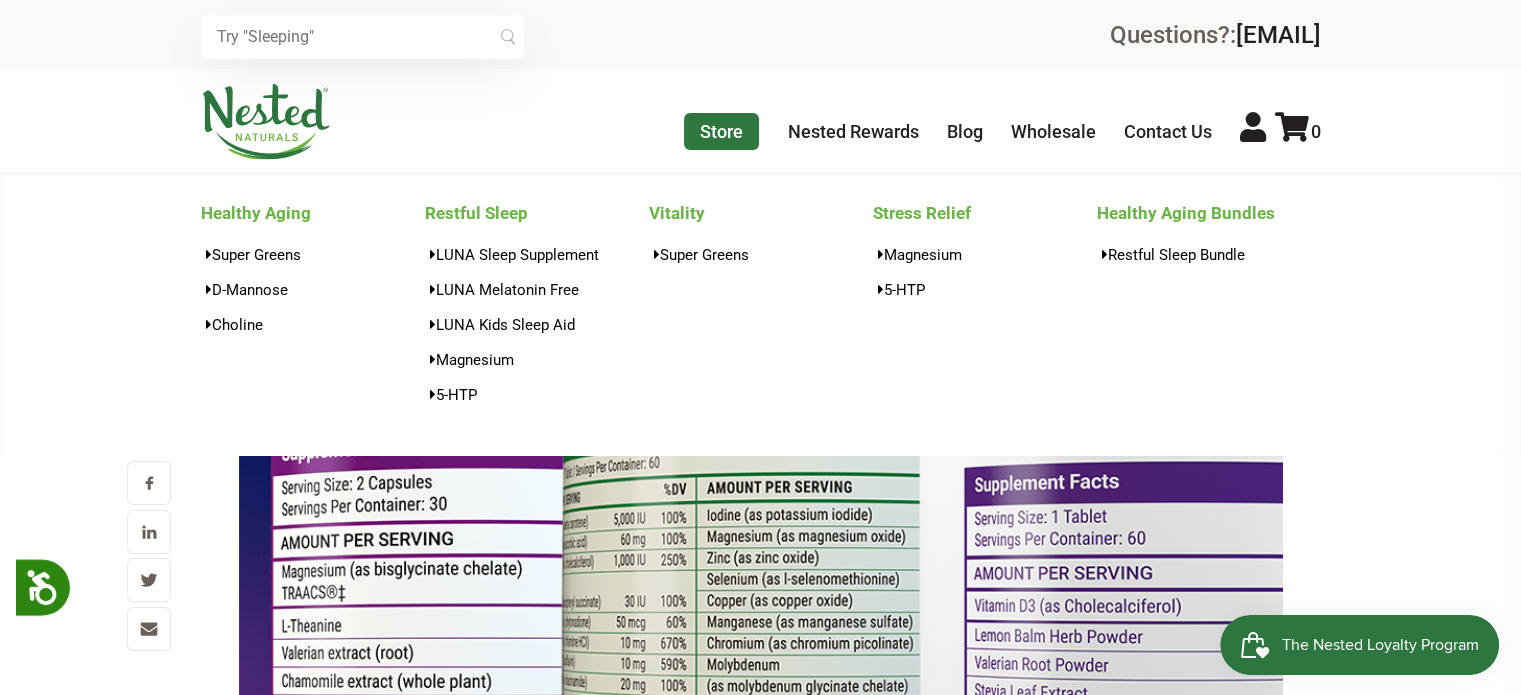 click on "Store" at bounding box center (721, 131) 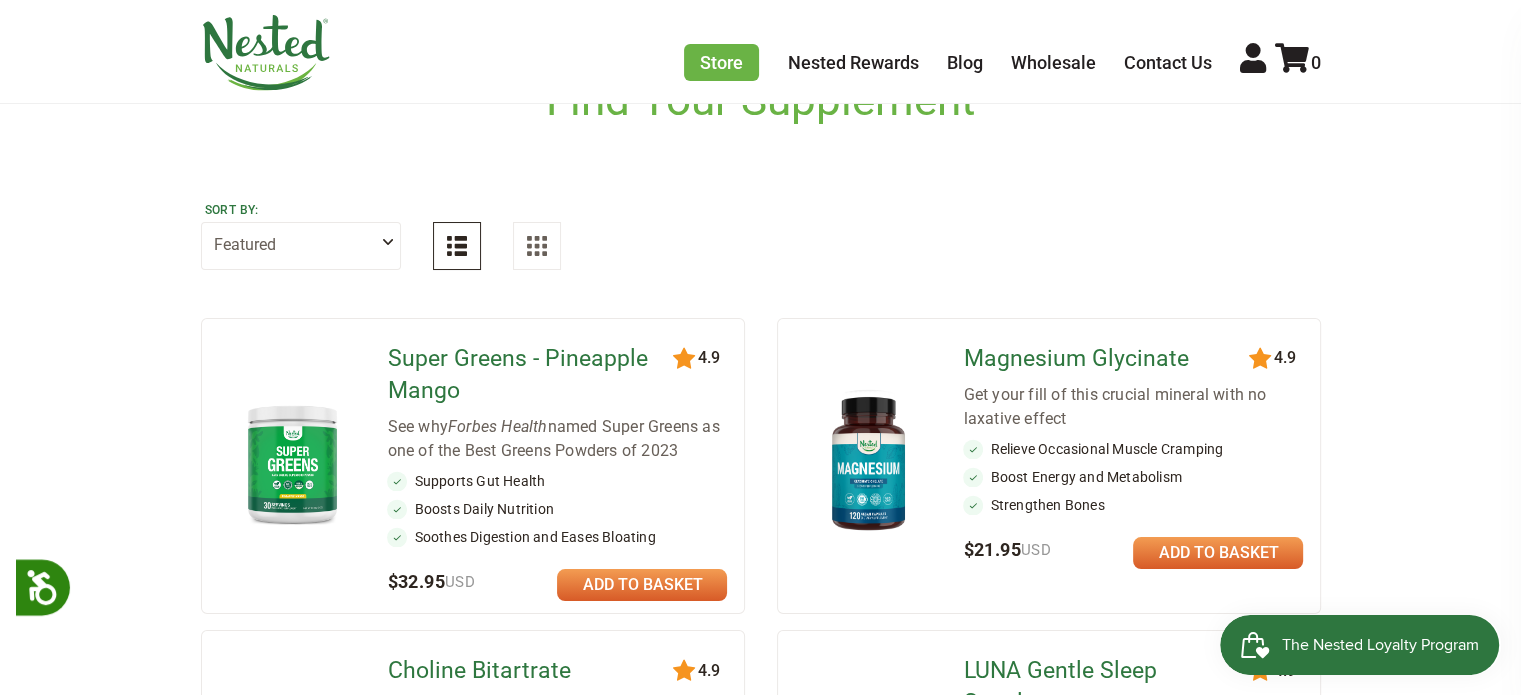 scroll, scrollTop: 100, scrollLeft: 0, axis: vertical 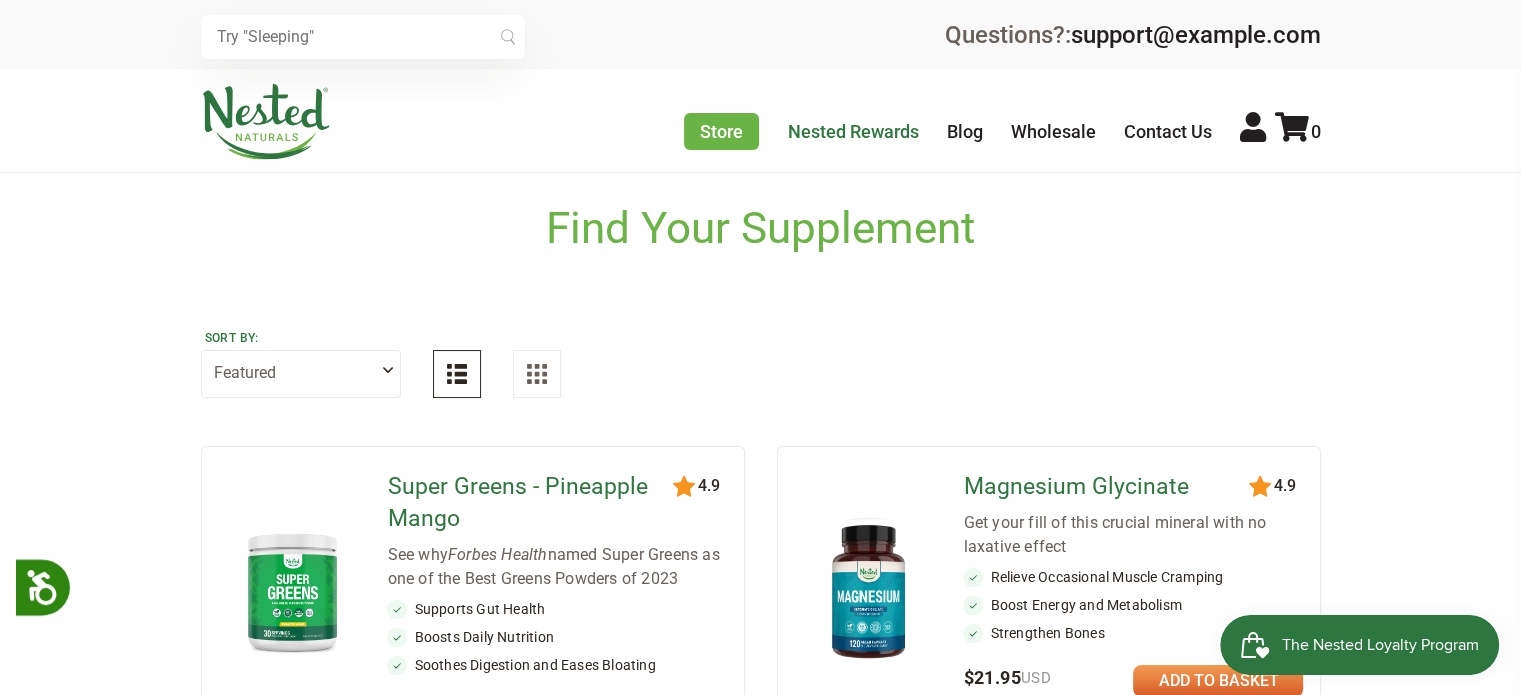 click on "Nested Rewards" at bounding box center (853, 131) 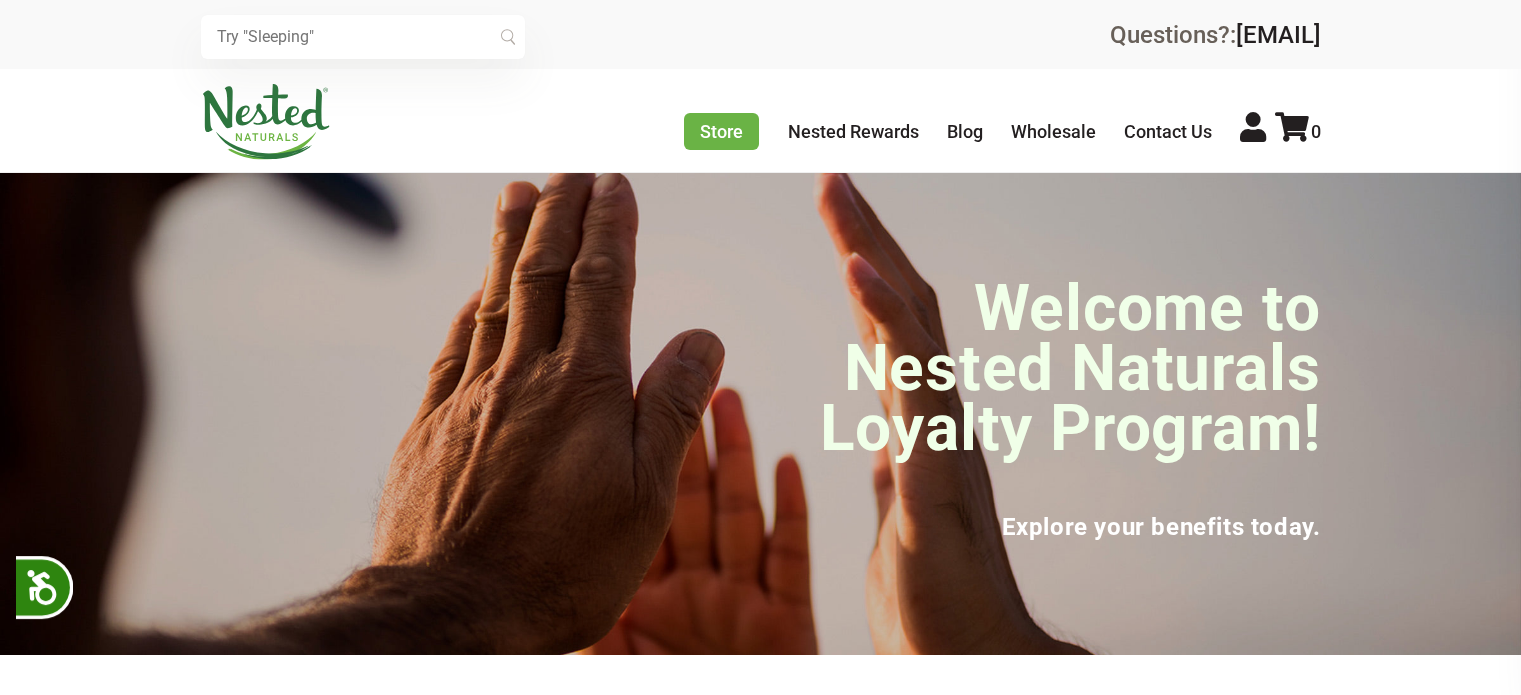 scroll, scrollTop: 300, scrollLeft: 0, axis: vertical 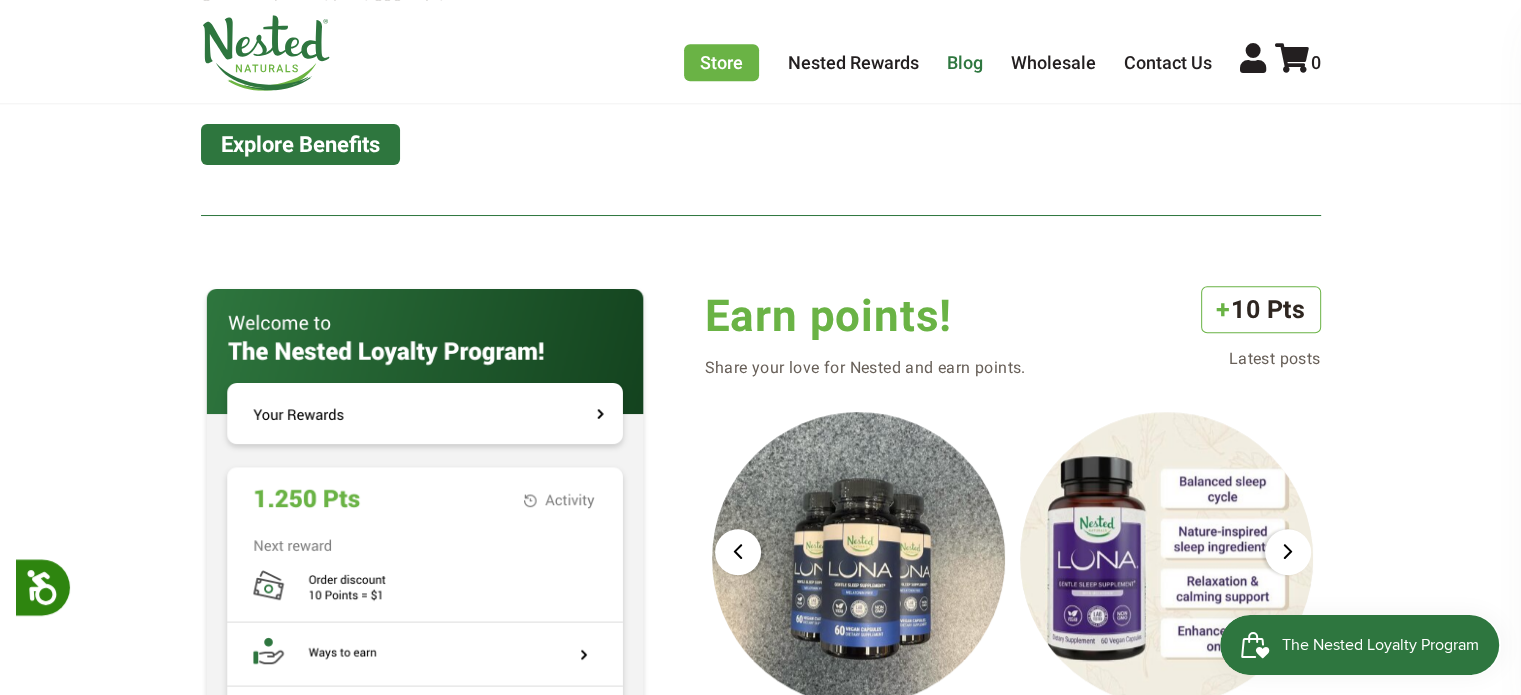 click on "Blog" at bounding box center [965, 62] 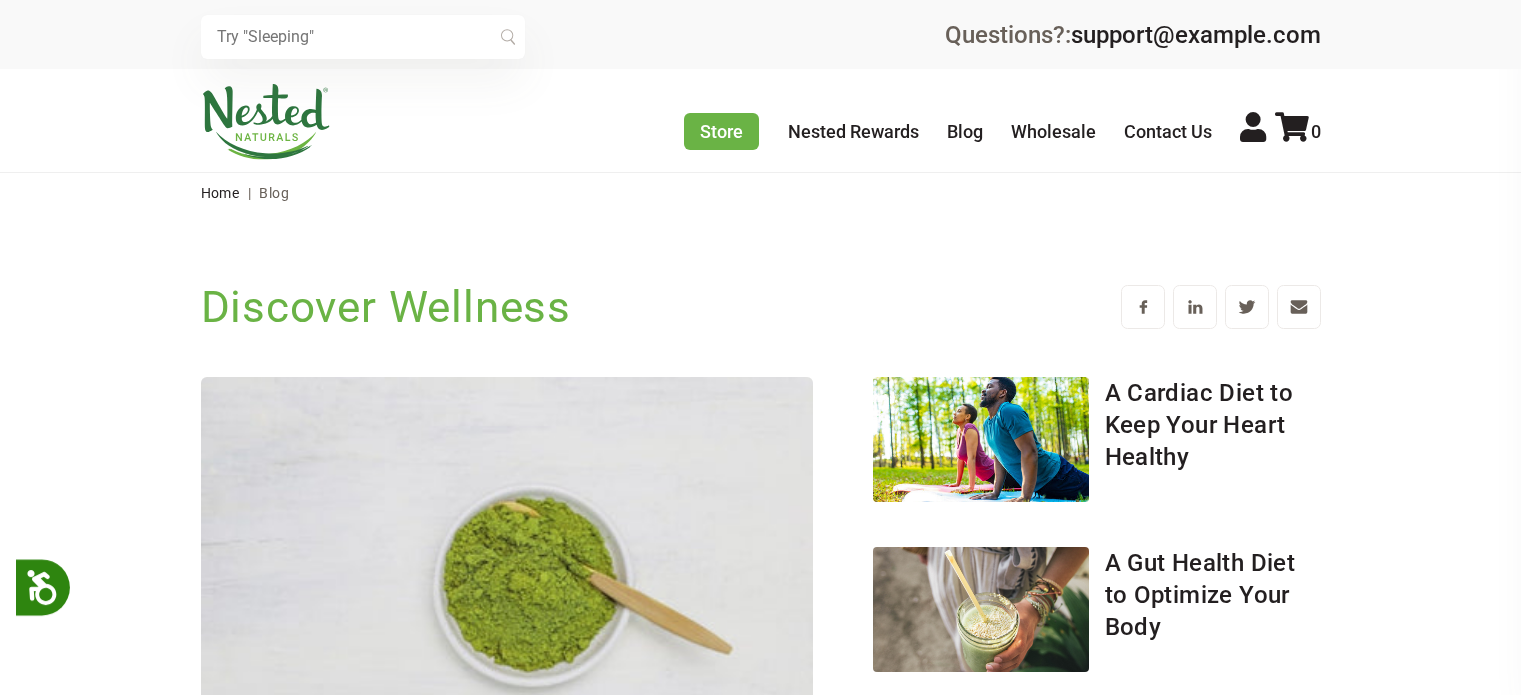 scroll, scrollTop: 0, scrollLeft: 0, axis: both 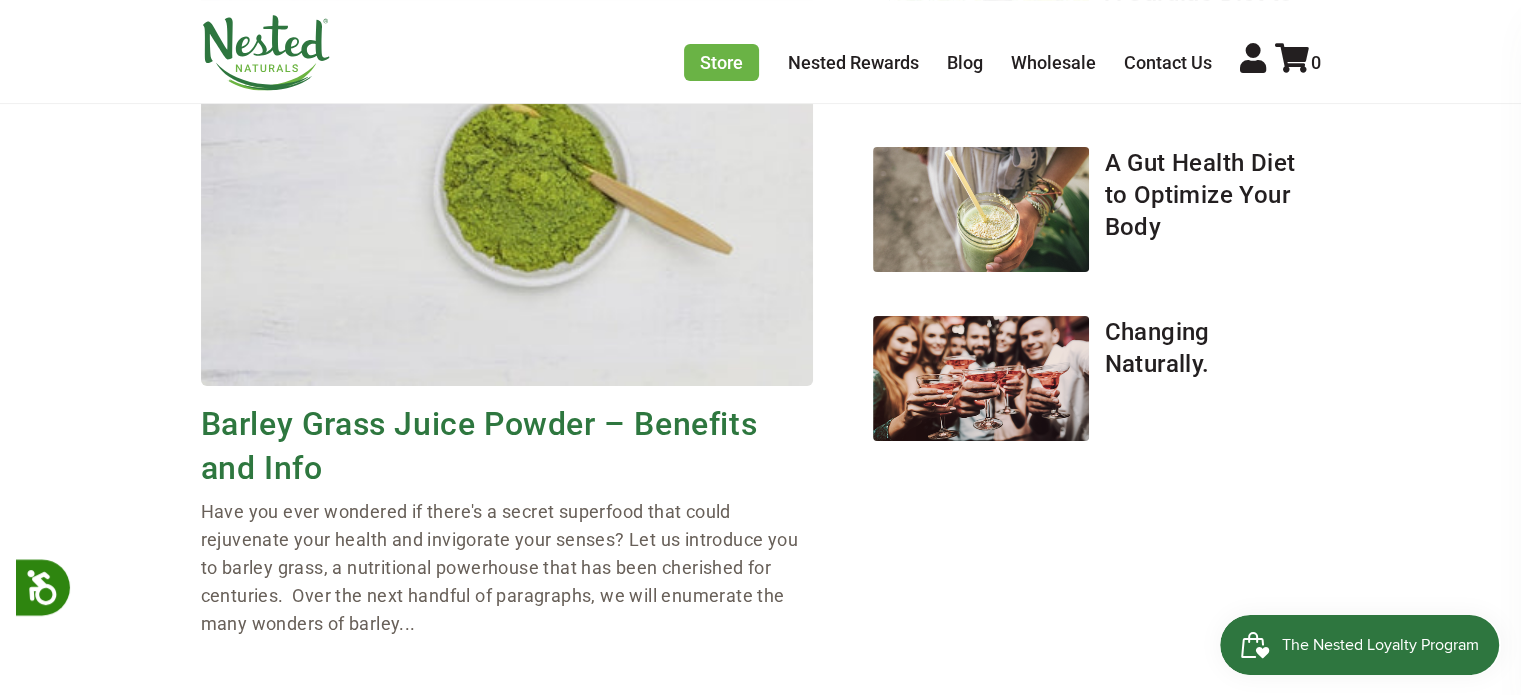 click on "Barley Grass Juice Powder – Benefits and Info" at bounding box center [479, 446] 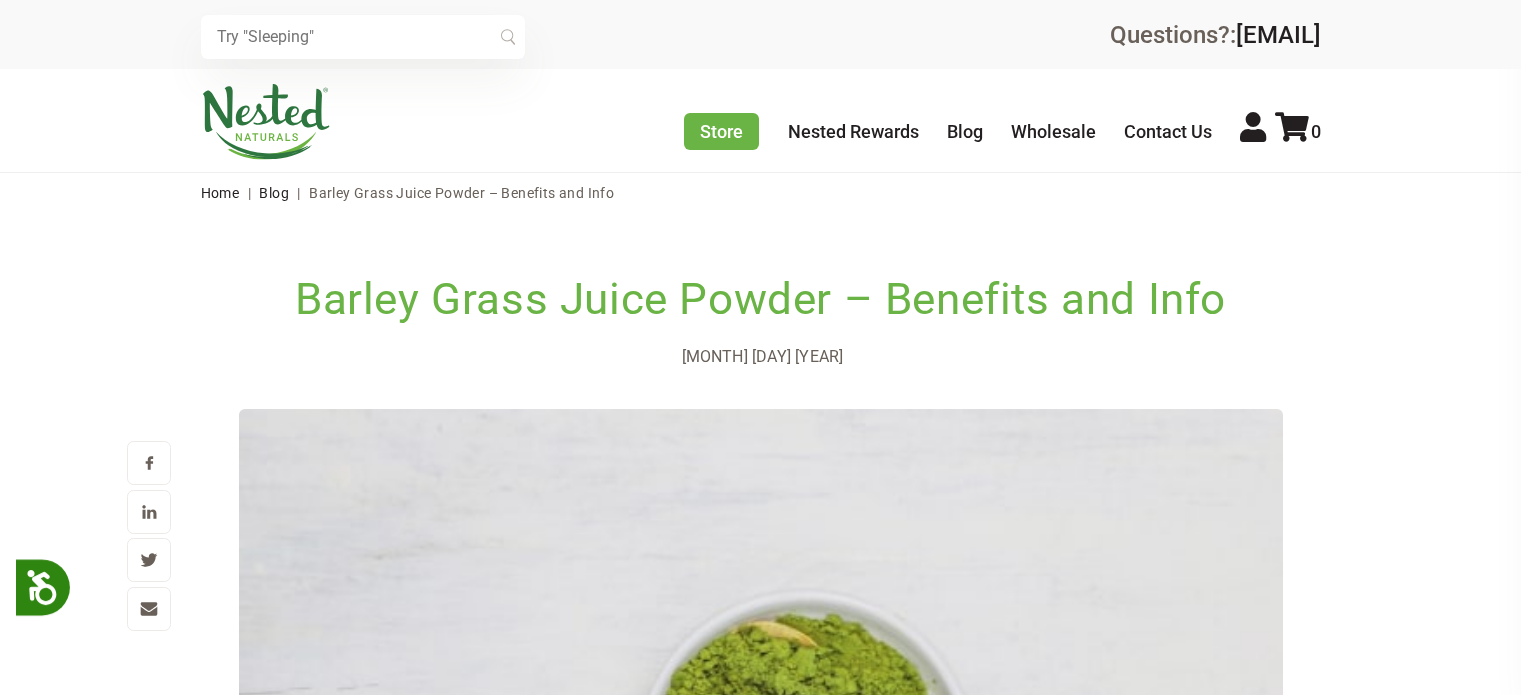 scroll, scrollTop: 0, scrollLeft: 0, axis: both 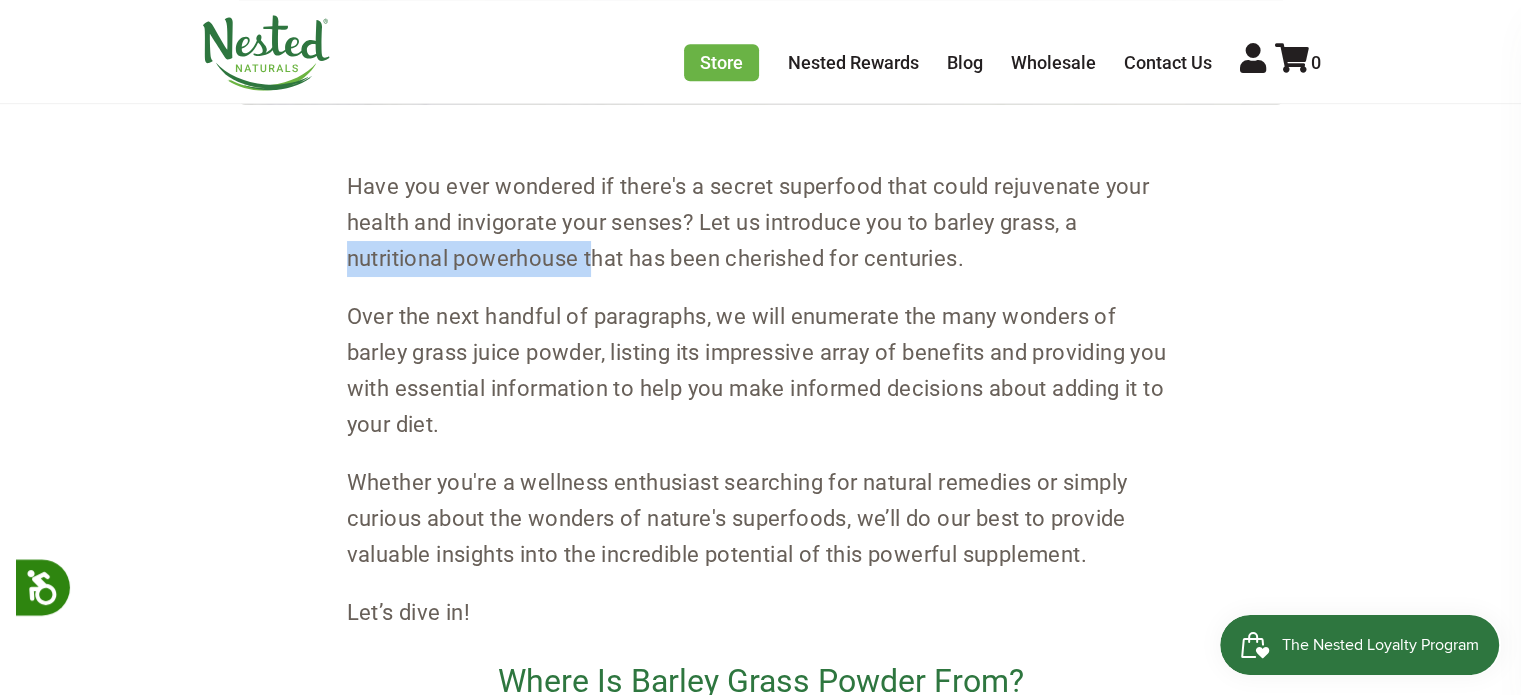 drag, startPoint x: 589, startPoint y: 256, endPoint x: 337, endPoint y: 268, distance: 252.28555 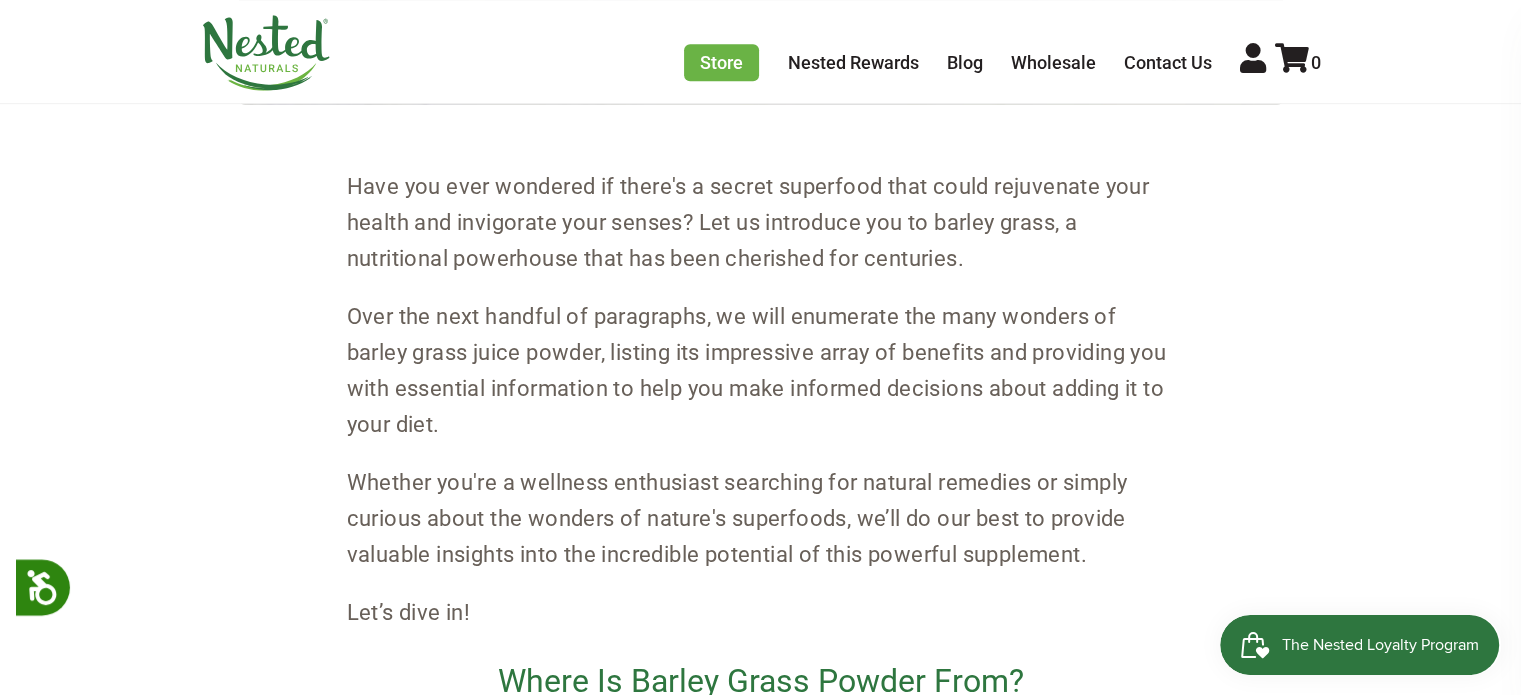 click on "Where Is Barley Grass Powder From?
Barley grass powder comes from the early sprouts of Hordeum vulgare , or barley plants. The young shoots are carefully harvested before reaching full maturity.
centuries
What Makes the Supplement So Popular?" at bounding box center (761, 3129) 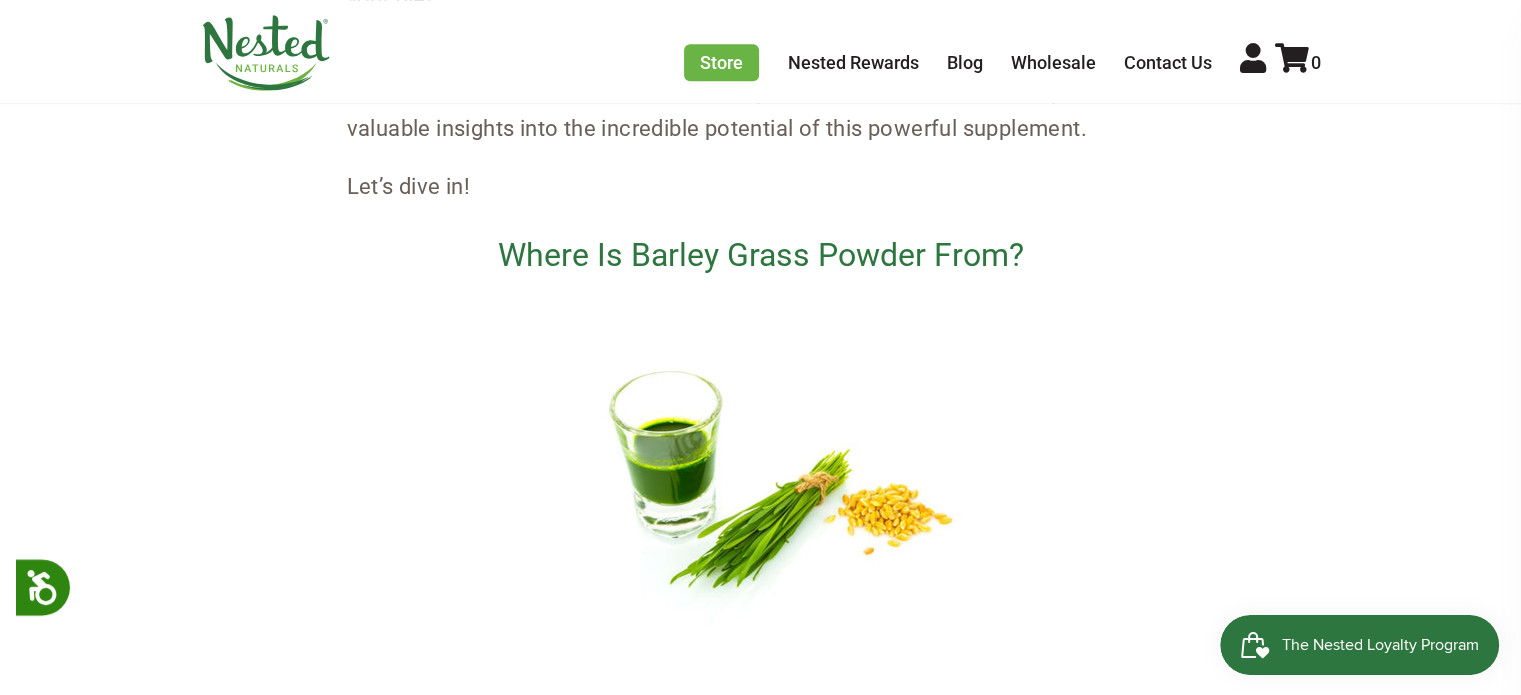 scroll, scrollTop: 1500, scrollLeft: 0, axis: vertical 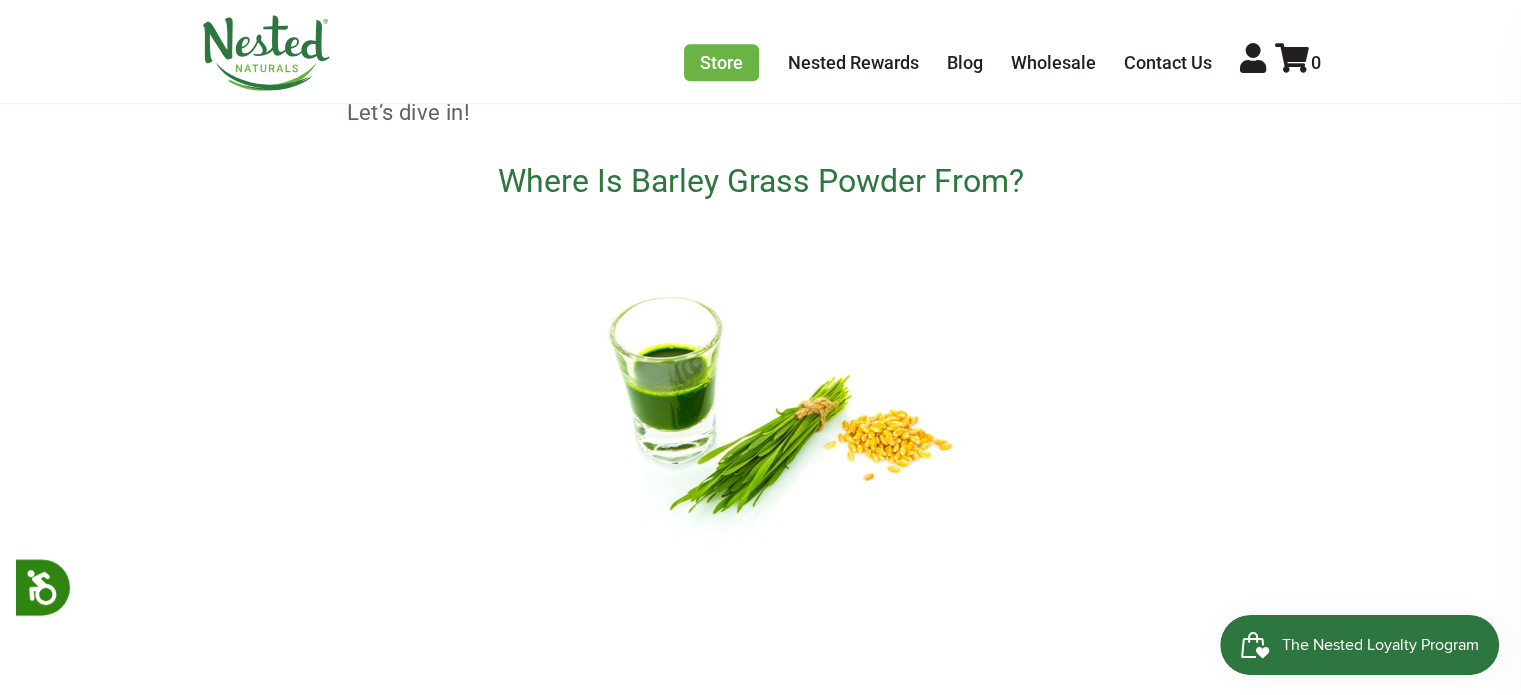 click on "Where Is Barley Grass Powder From?" at bounding box center (761, 368) 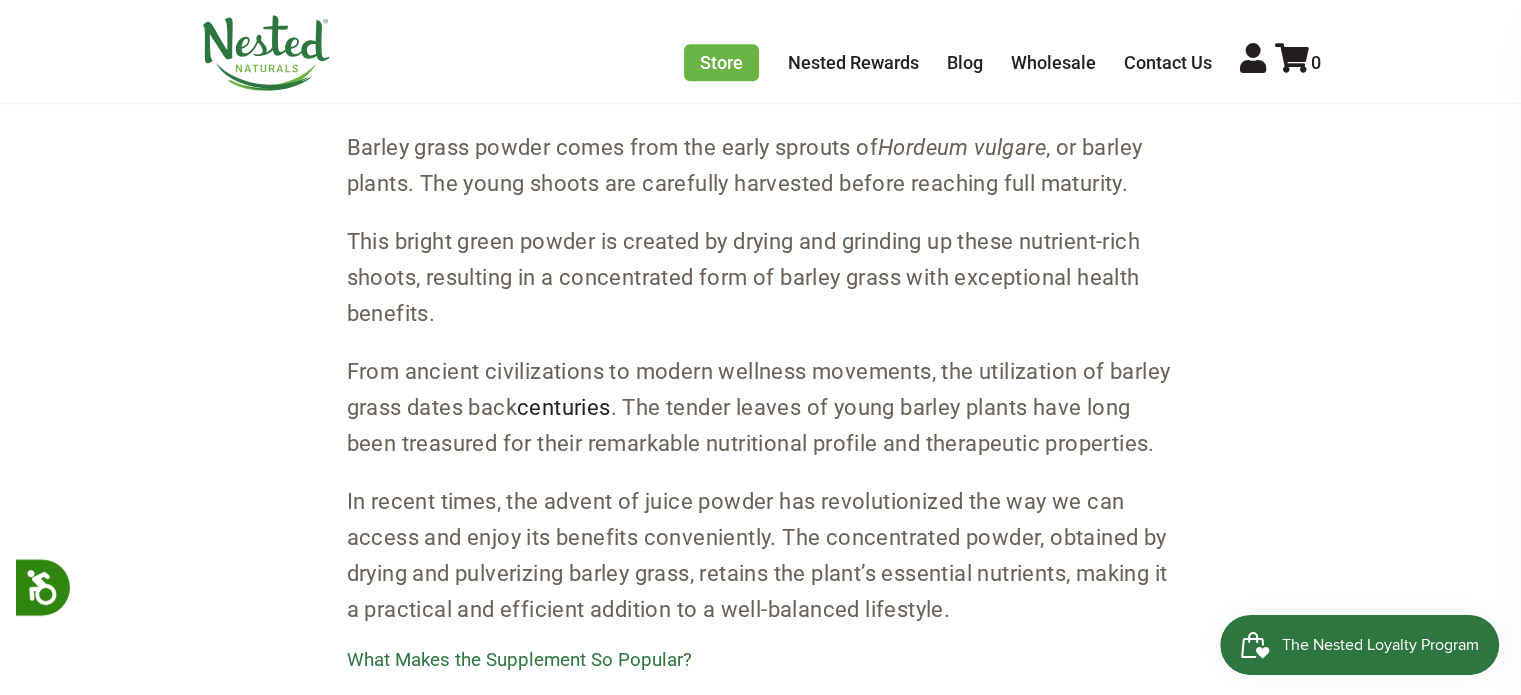 scroll, scrollTop: 2200, scrollLeft: 0, axis: vertical 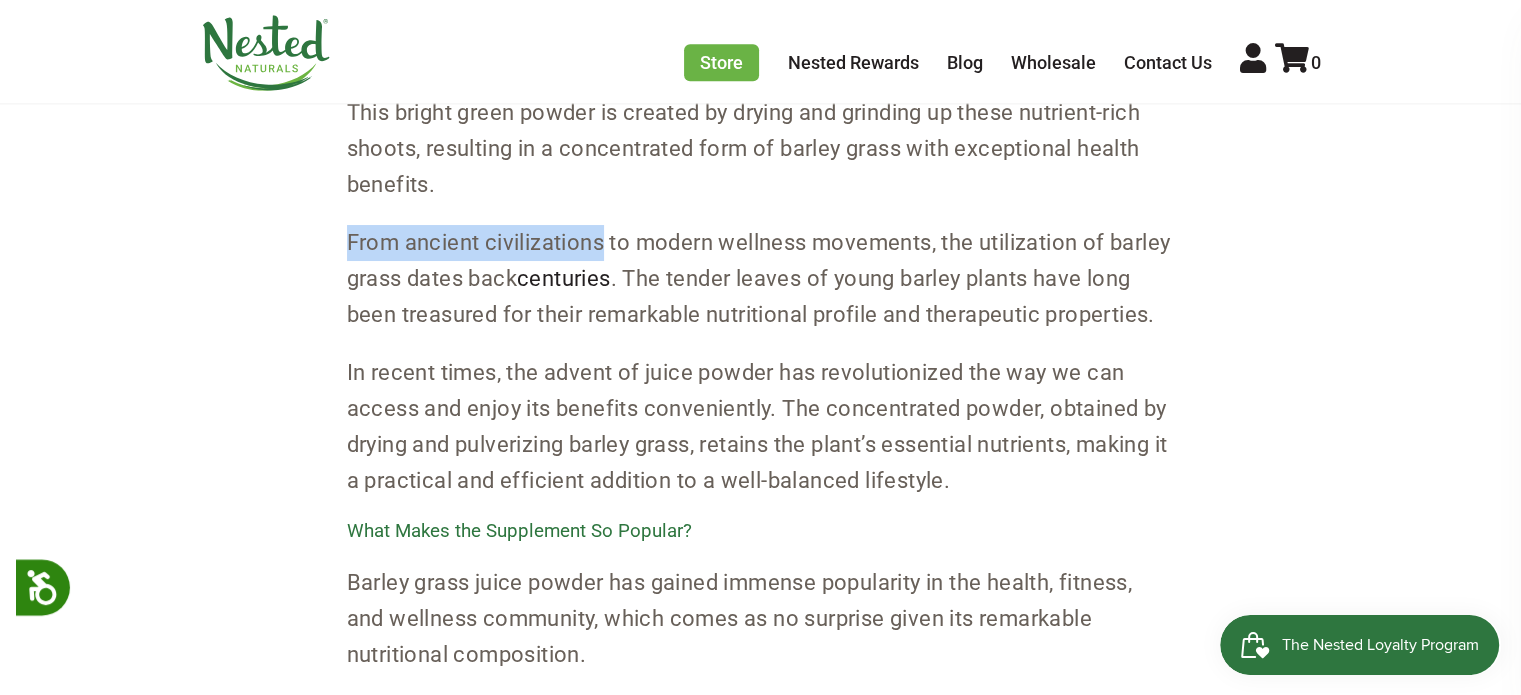 drag, startPoint x: 607, startPoint y: 247, endPoint x: 307, endPoint y: 257, distance: 300.16663 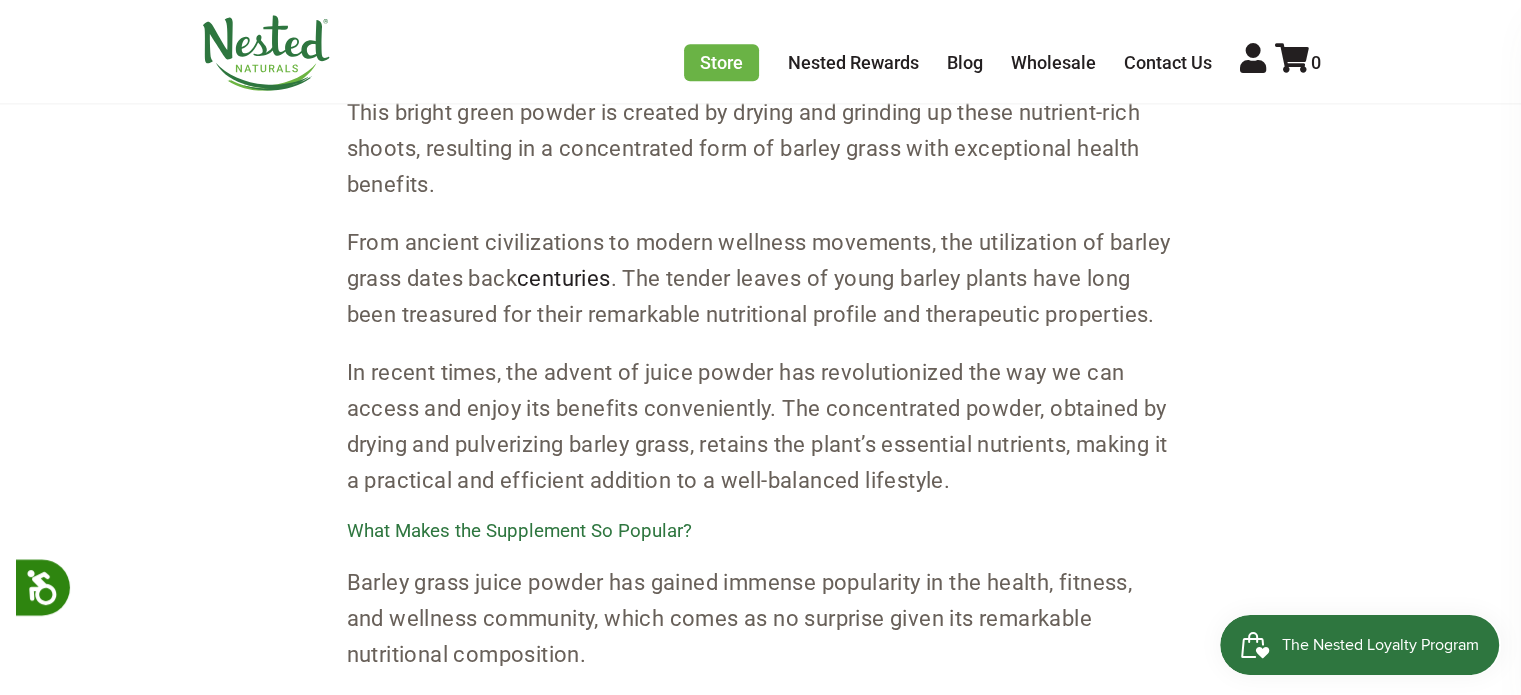 click on "This bright green powder is created by drying and grinding up these nutrient-rich shoots, resulting in a concentrated form of barley grass with exceptional health benefits." at bounding box center [761, 149] 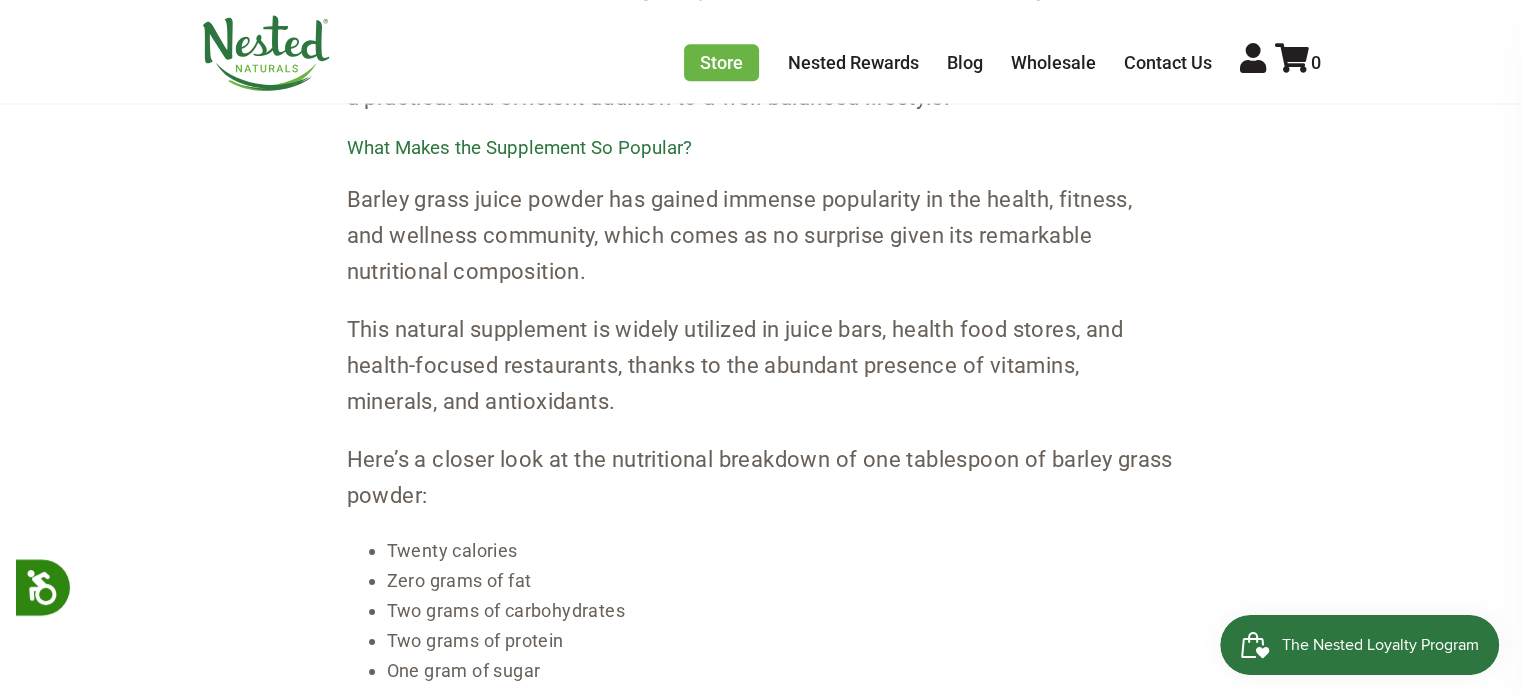 scroll, scrollTop: 2700, scrollLeft: 0, axis: vertical 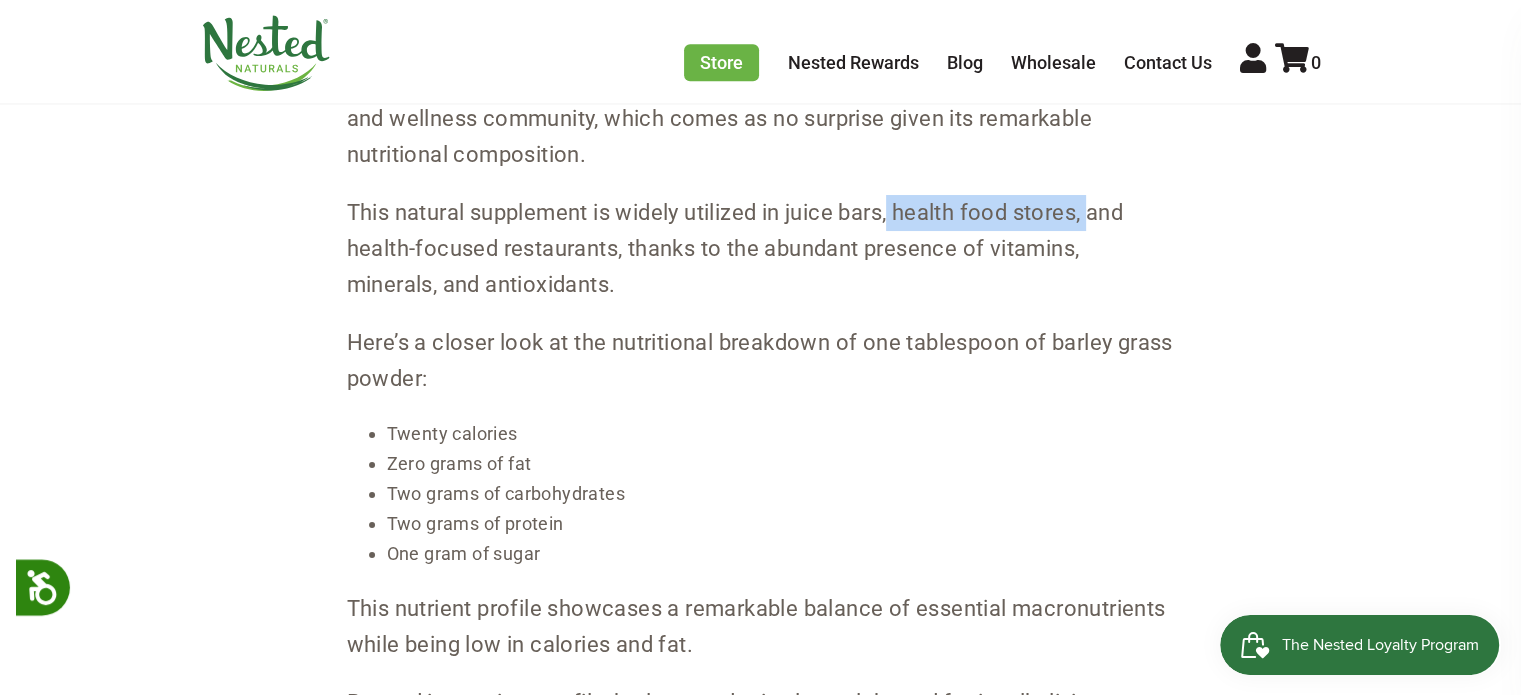 drag, startPoint x: 1104, startPoint y: 247, endPoint x: 899, endPoint y: 228, distance: 205.8786 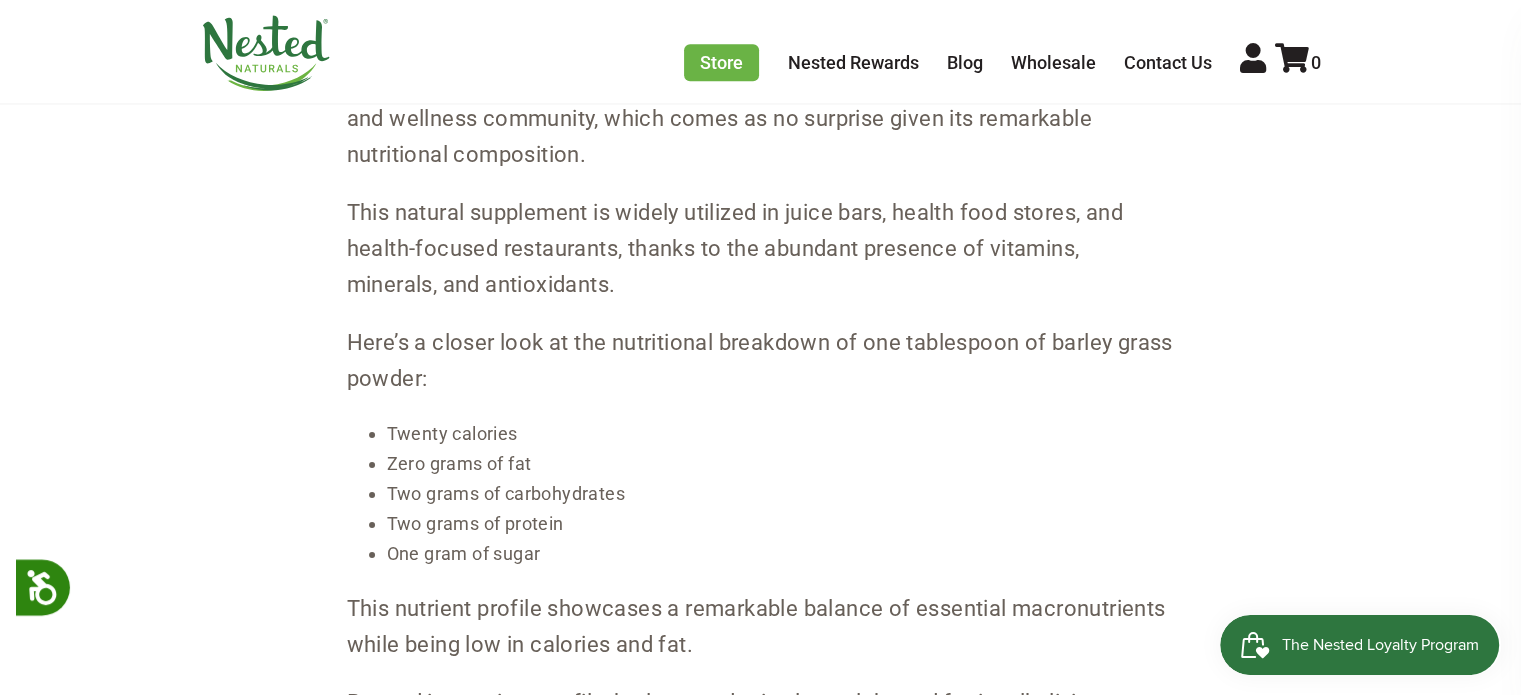 drag, startPoint x: 1107, startPoint y: 269, endPoint x: 612, endPoint y: 236, distance: 496.0988 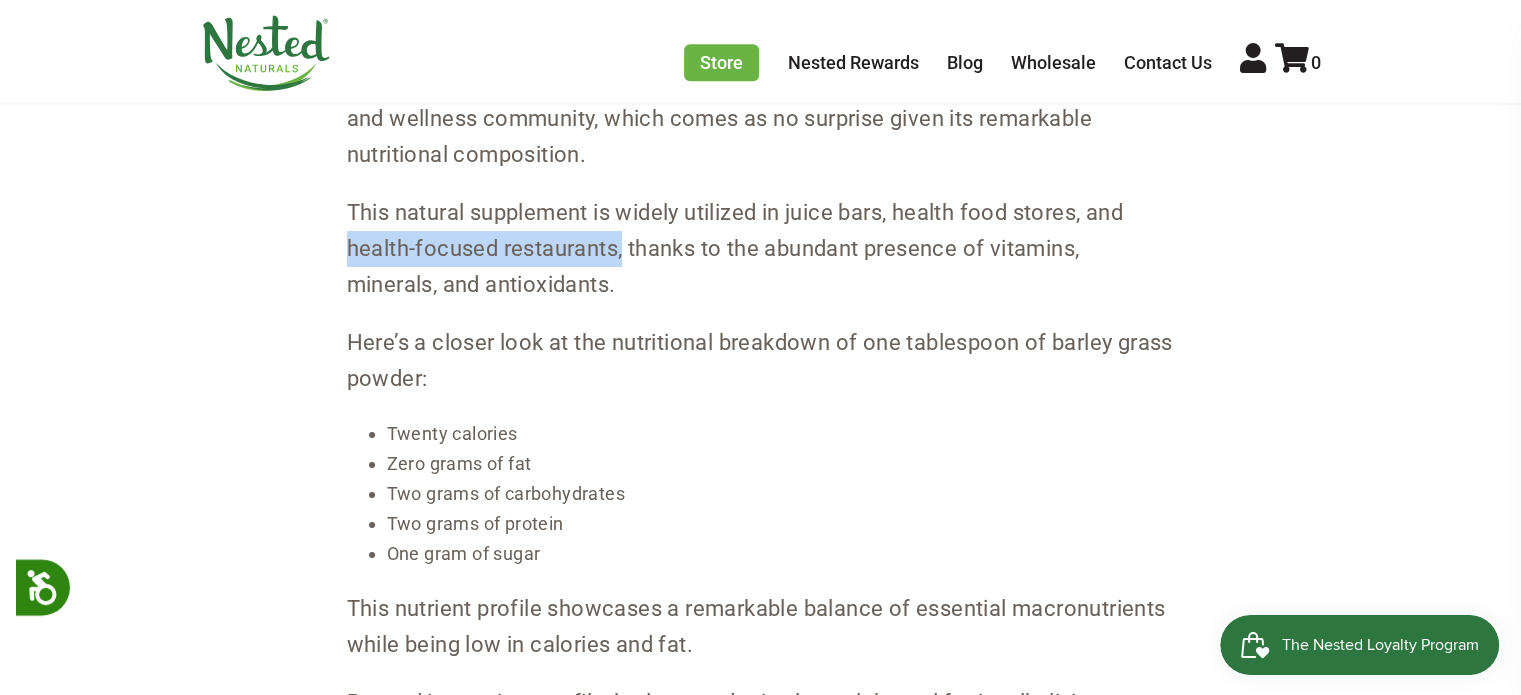 drag, startPoint x: 624, startPoint y: 279, endPoint x: 362, endPoint y: 269, distance: 262.19077 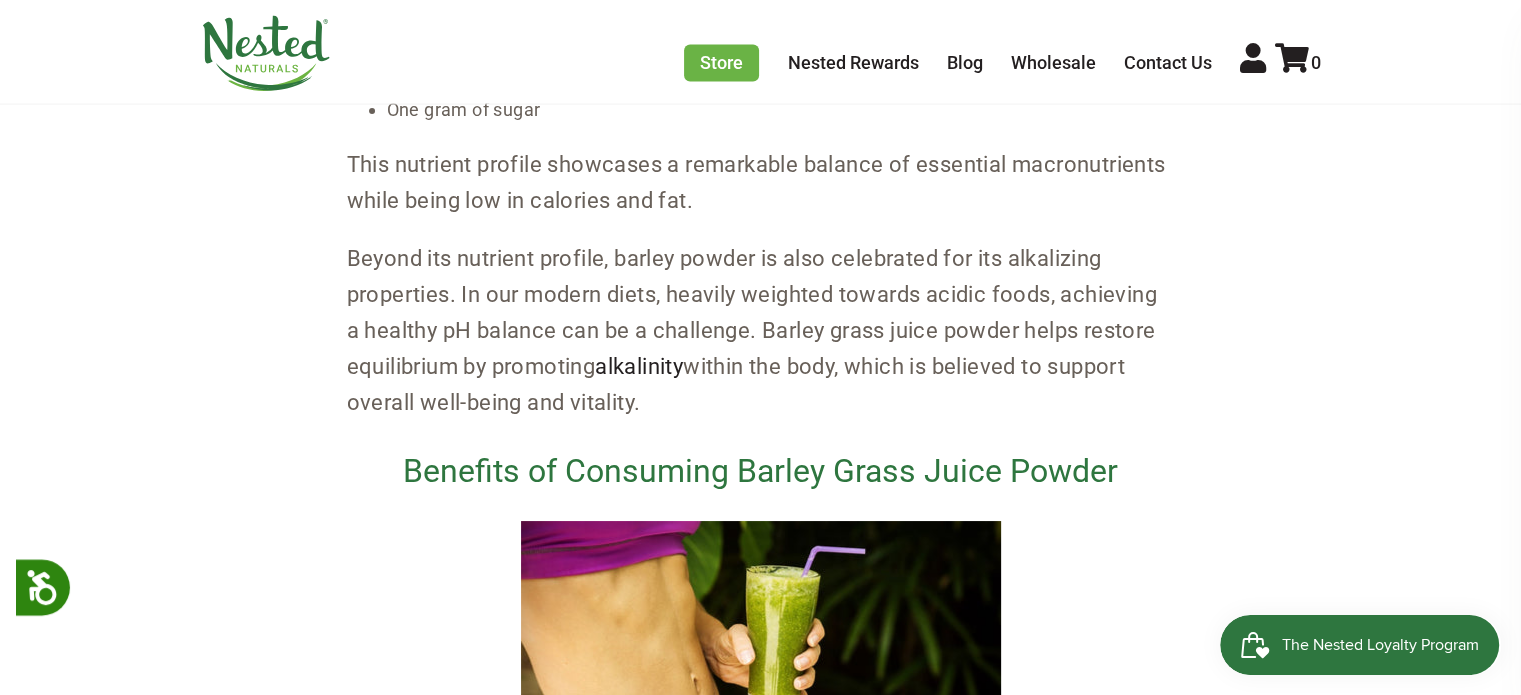 scroll, scrollTop: 3200, scrollLeft: 0, axis: vertical 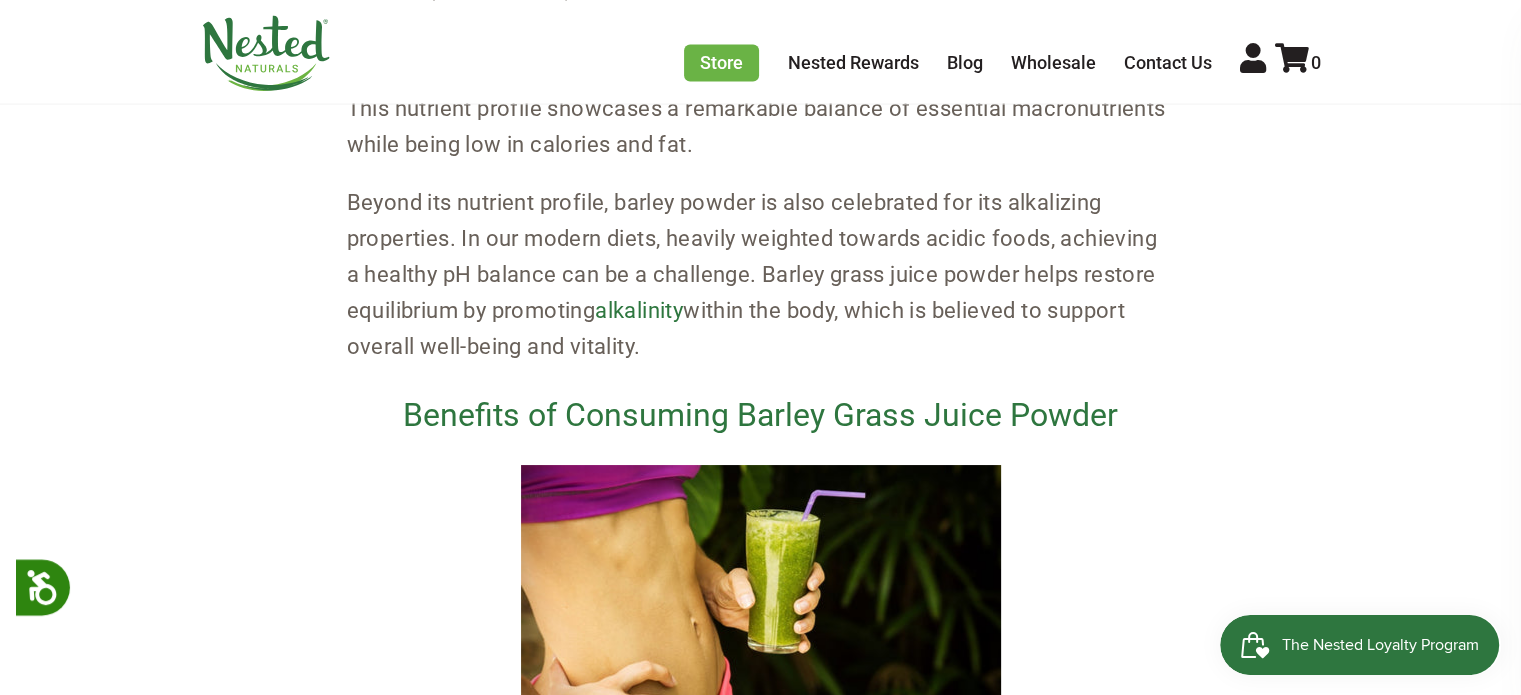 click on "alkalinity" at bounding box center [639, 310] 